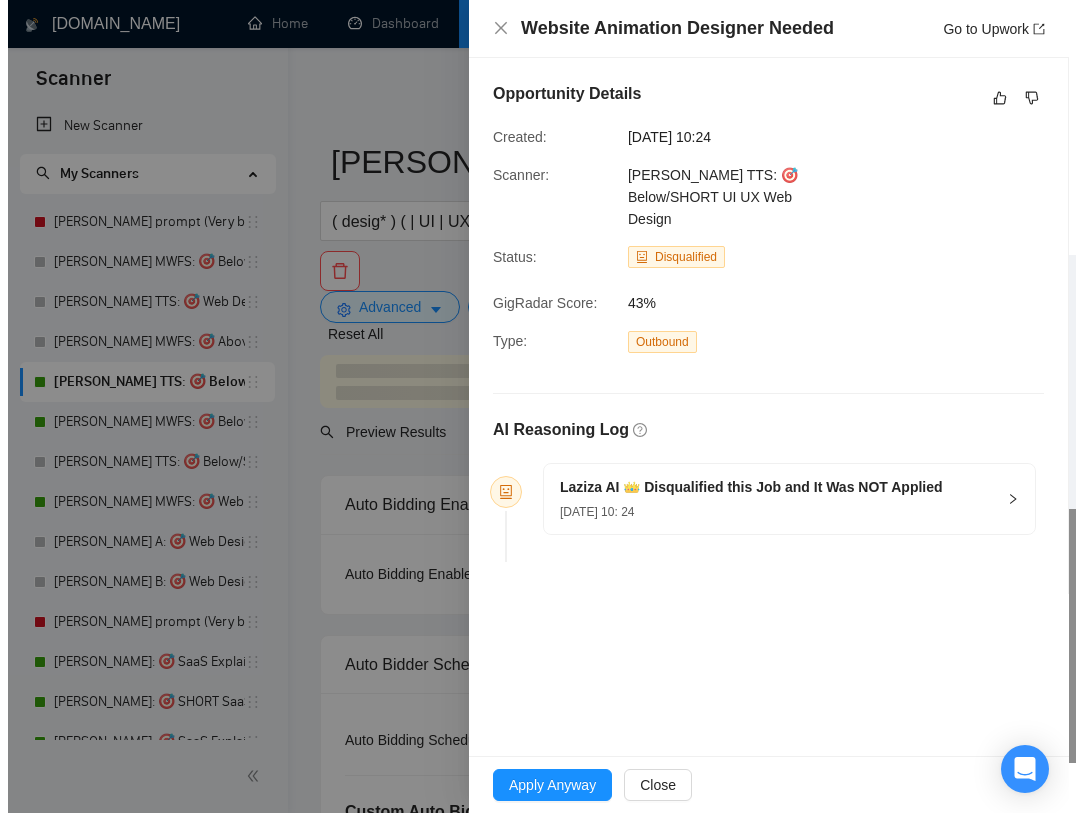 scroll, scrollTop: 0, scrollLeft: 0, axis: both 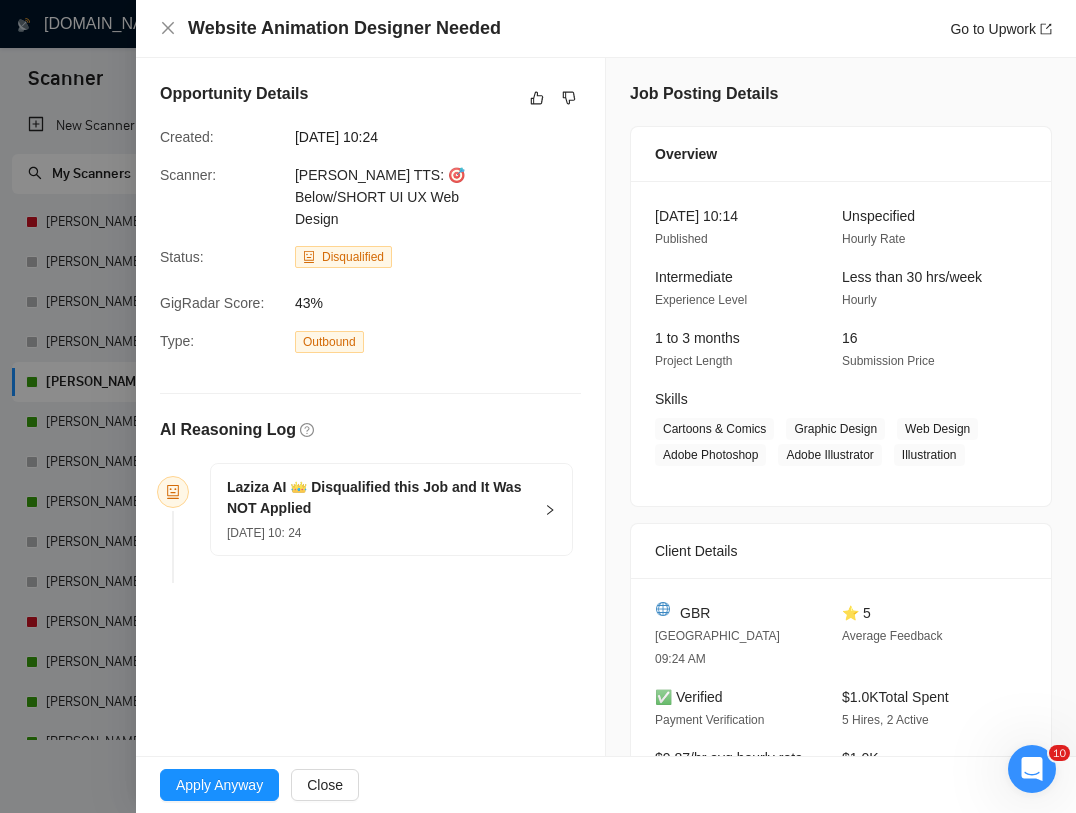 click on "Opportunity Details Created: [DATE] 10:24 Scanner: [PERSON_NAME] TTS: 🎯 Below/SHORT UI UX Web Design Status: Disqualified   GigRadar Score: 43% Type: Outbound AI Reasoning Log Laziza AI 👑 Disqualified this Job and It Was NOT Applied [DATE] 10: 24" at bounding box center [371, 1027] 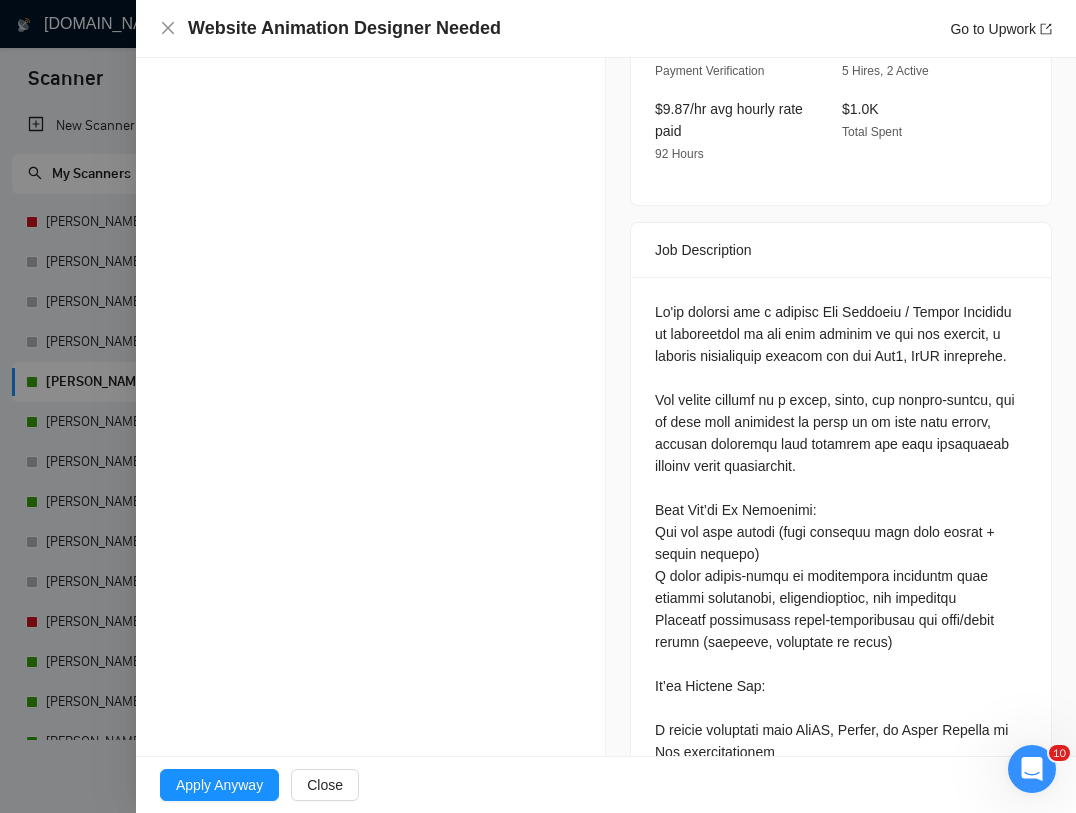 scroll, scrollTop: 651, scrollLeft: 0, axis: vertical 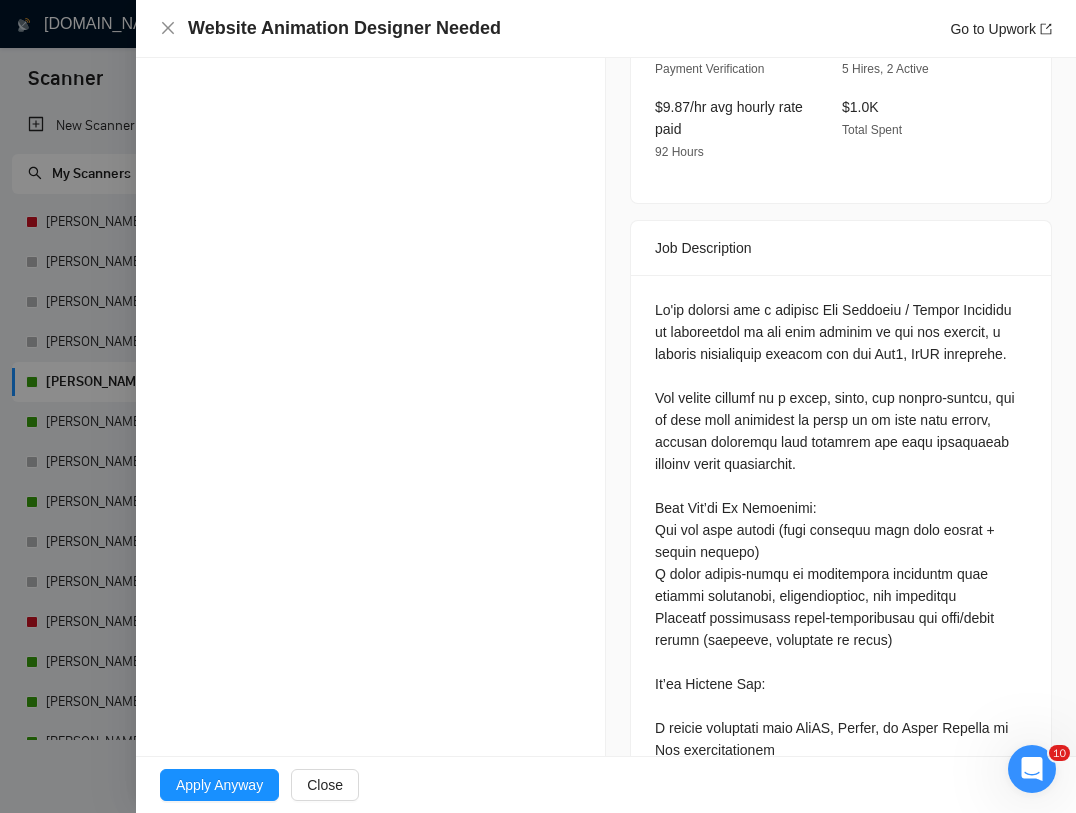 click at bounding box center (841, 794) 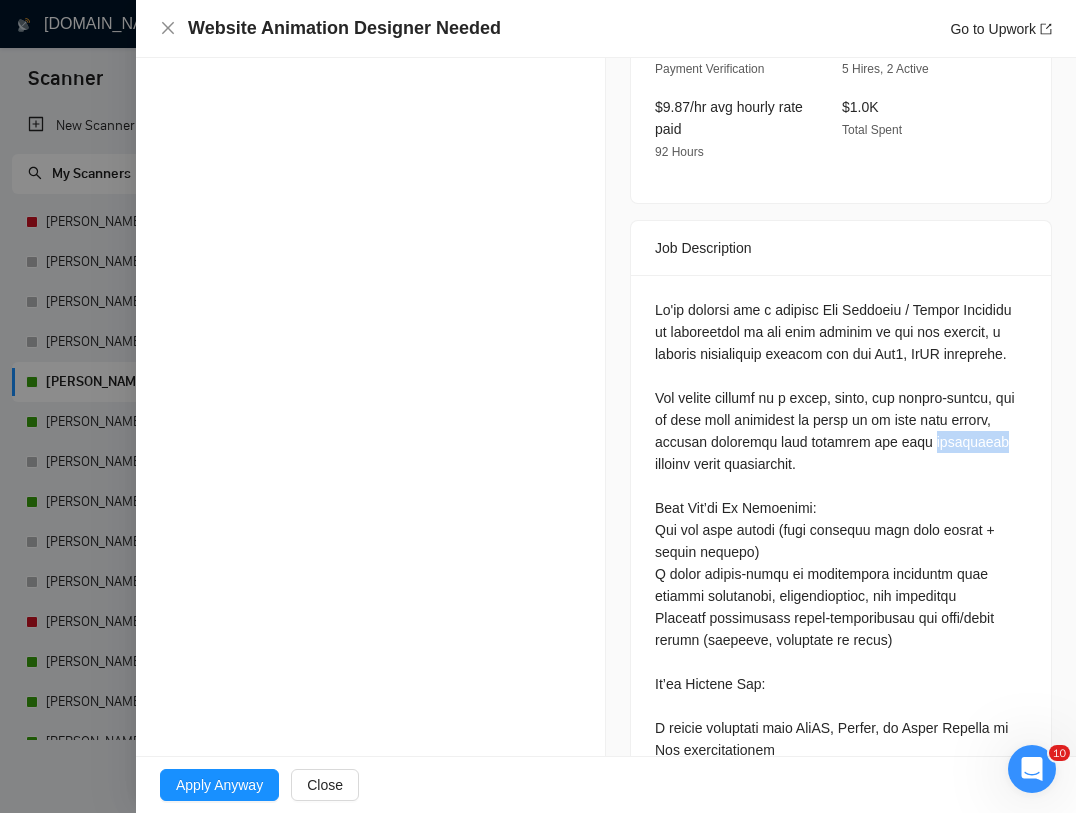 click at bounding box center (841, 794) 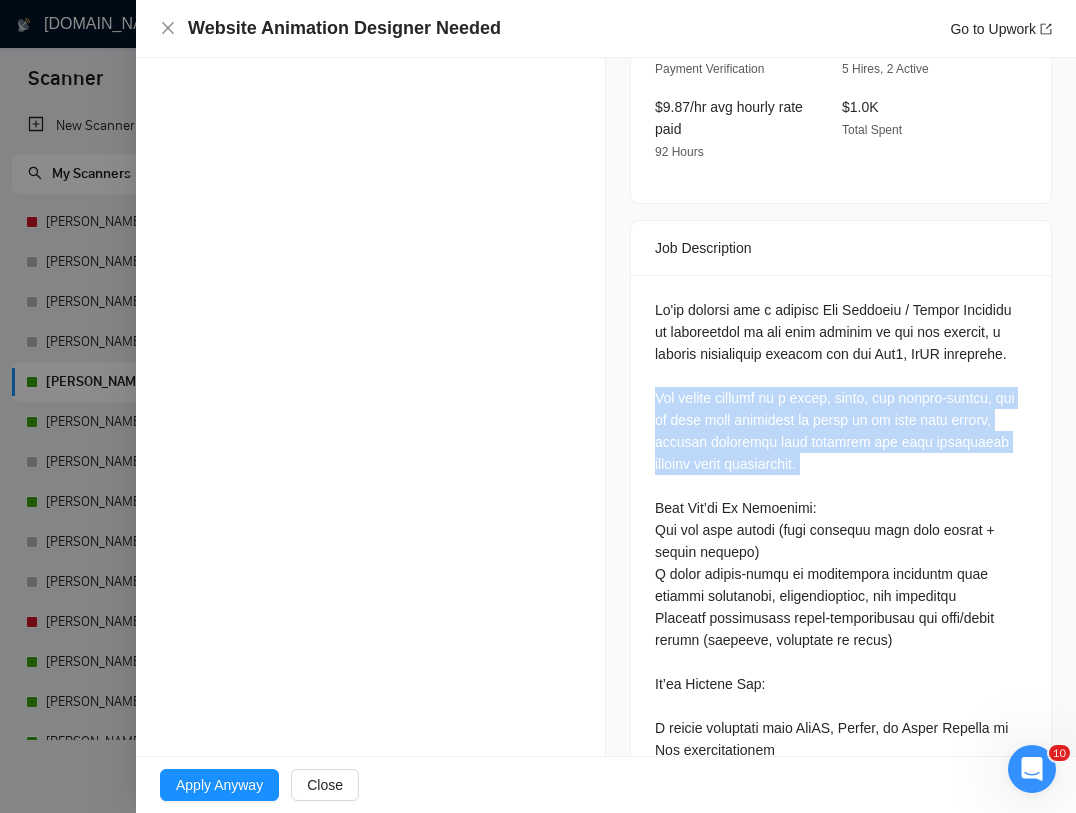 click at bounding box center (841, 794) 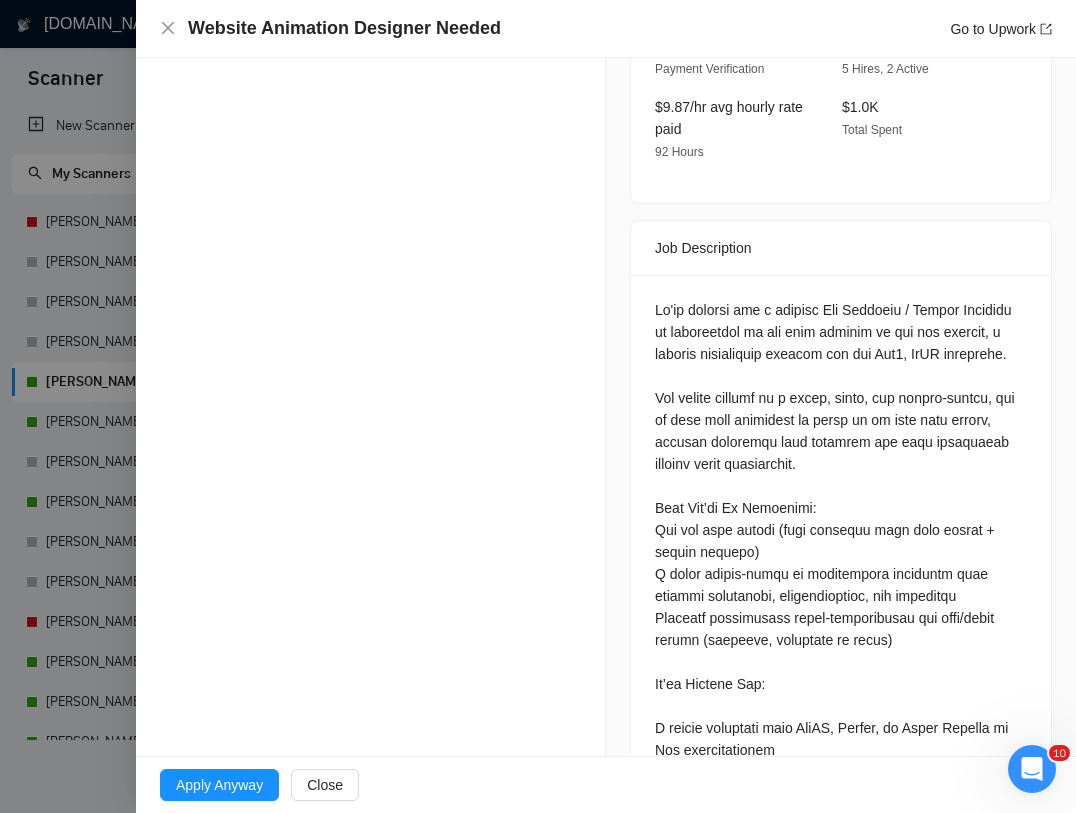 click at bounding box center [841, 794] 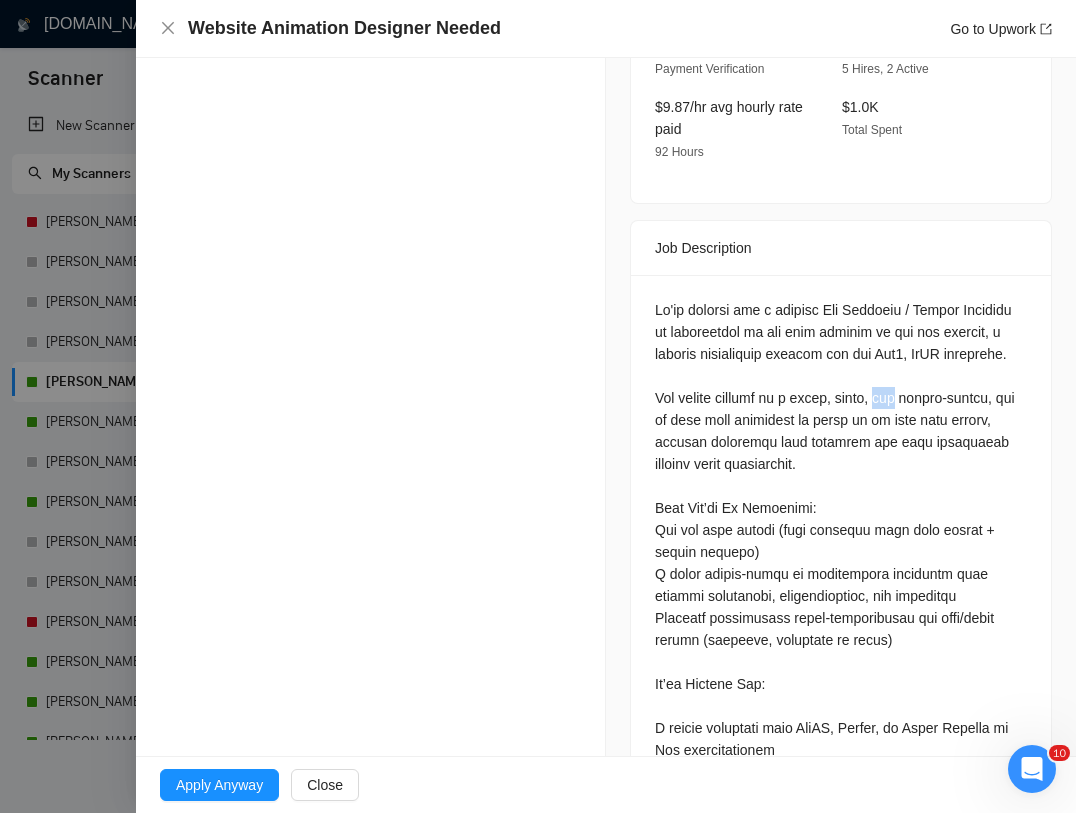 click at bounding box center [841, 794] 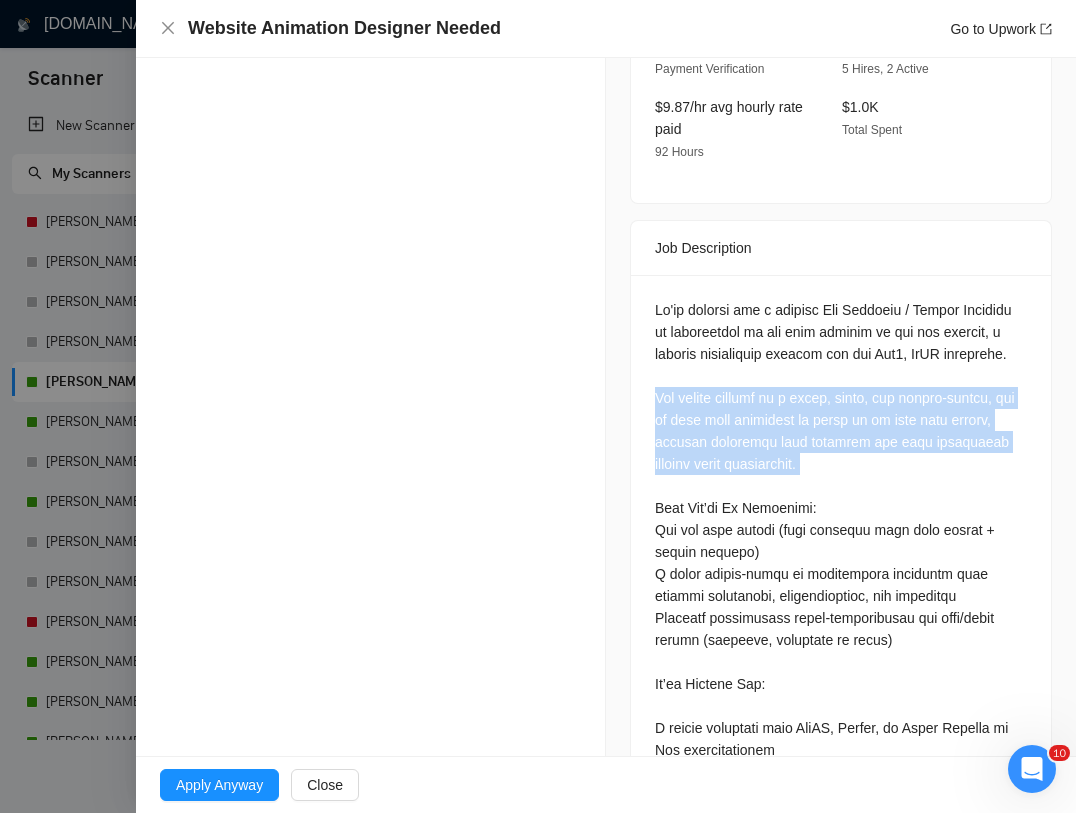 click at bounding box center (841, 794) 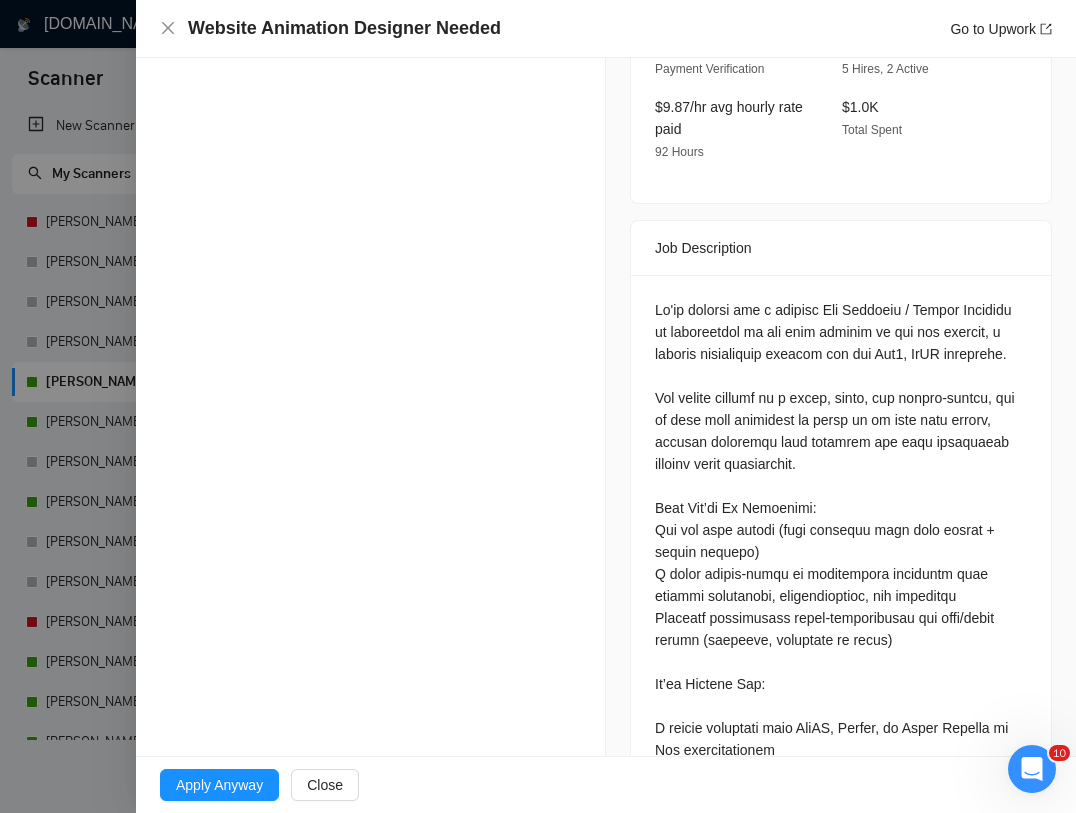 scroll, scrollTop: 655, scrollLeft: 0, axis: vertical 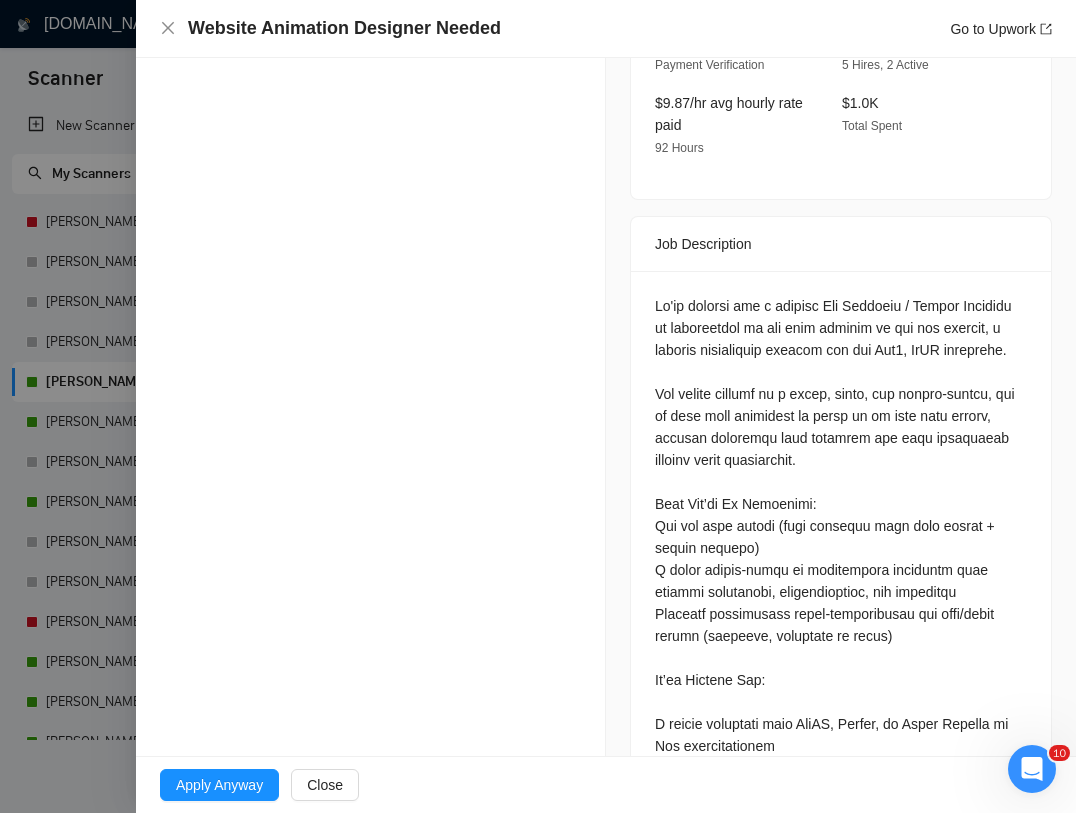 click at bounding box center (841, 790) 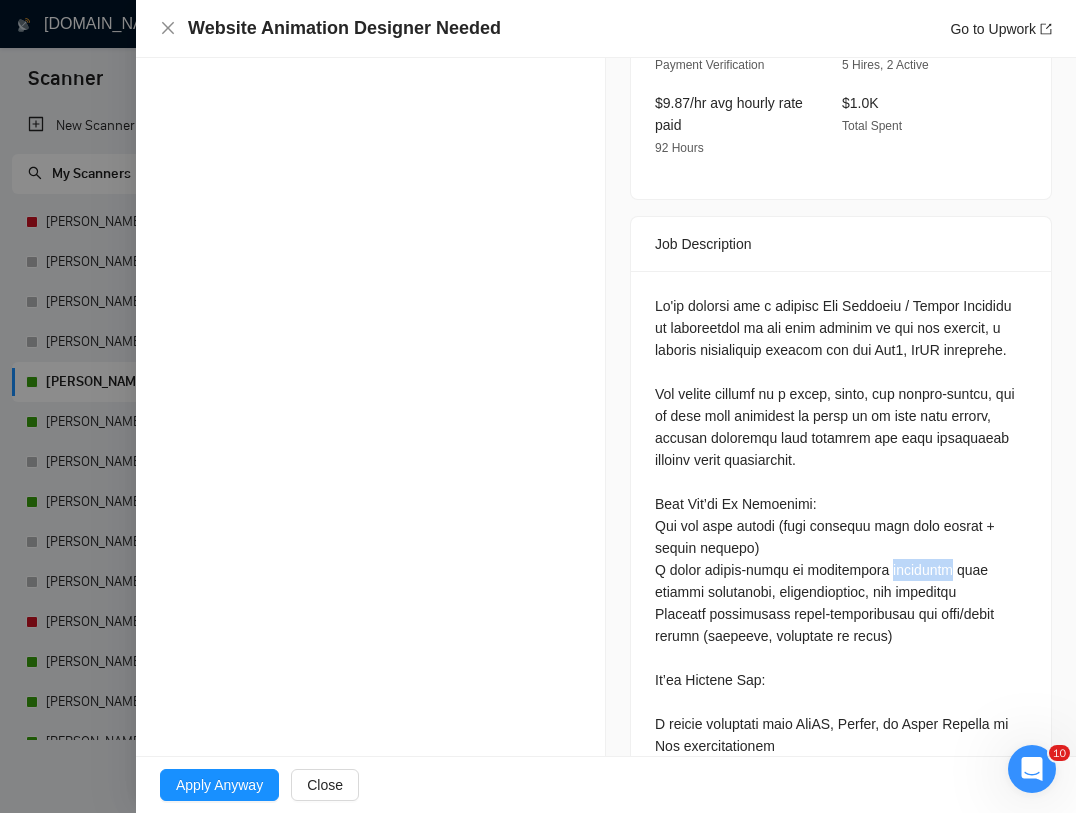 click at bounding box center [841, 790] 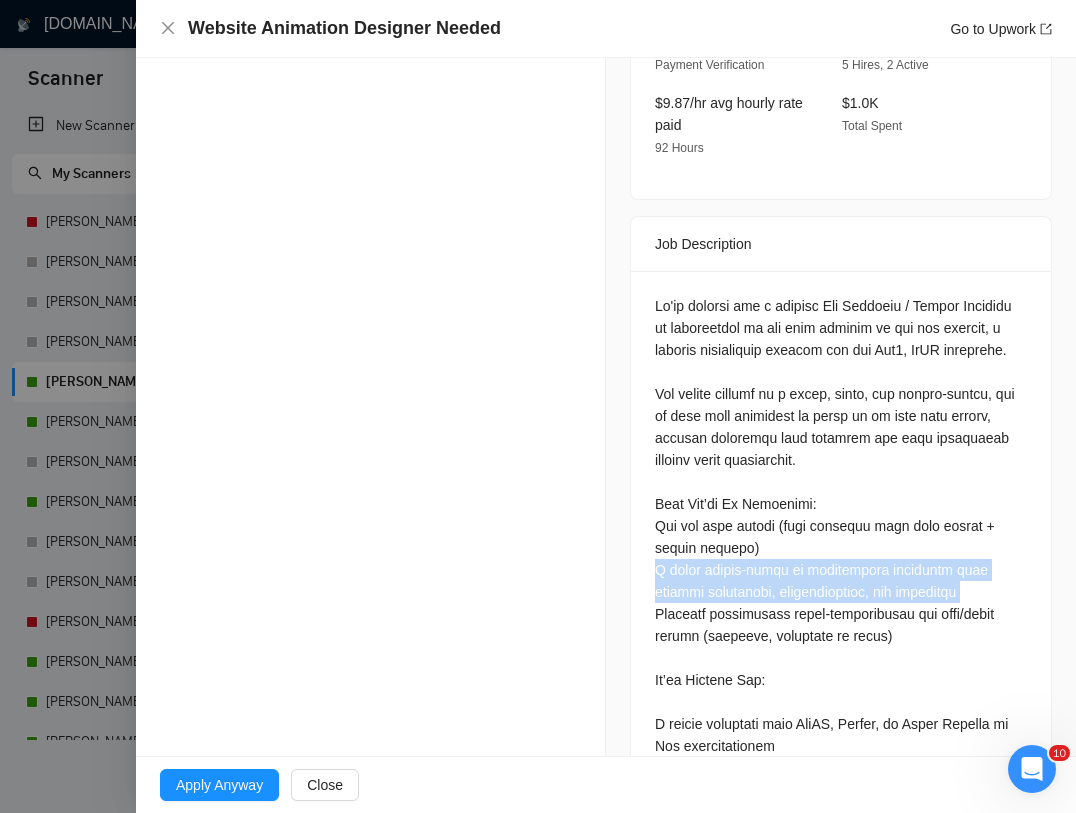click at bounding box center [841, 790] 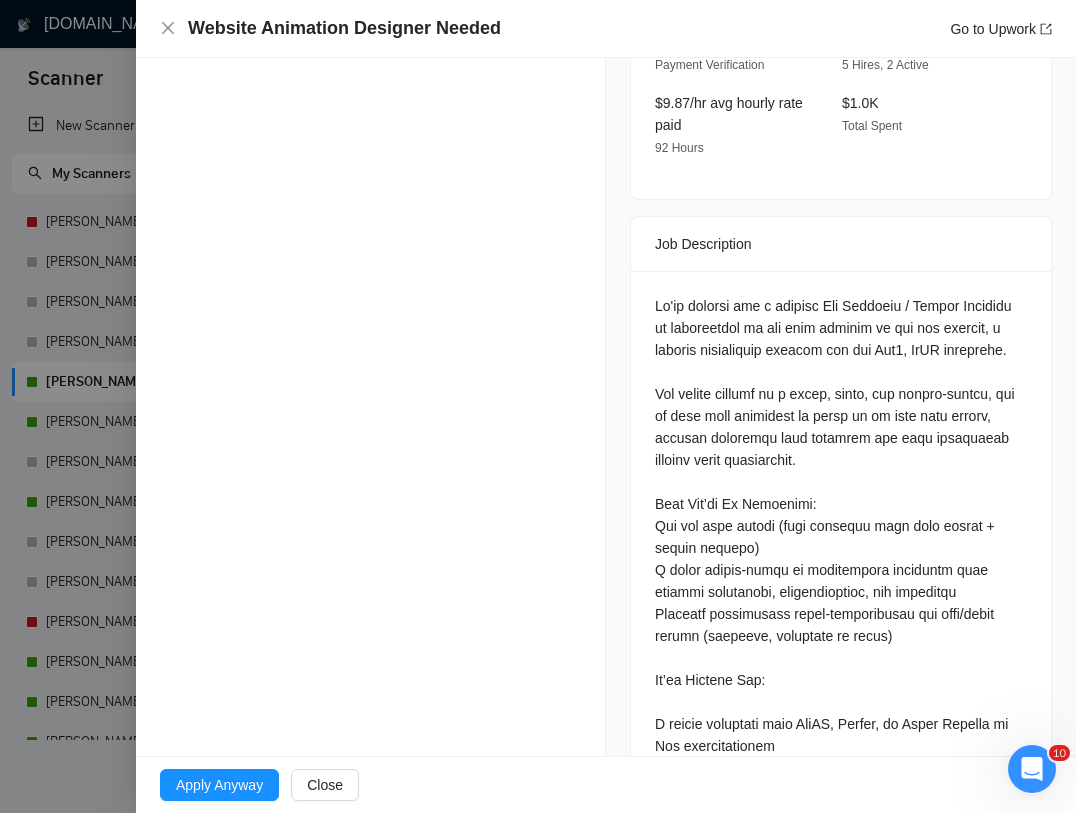 click at bounding box center (841, 790) 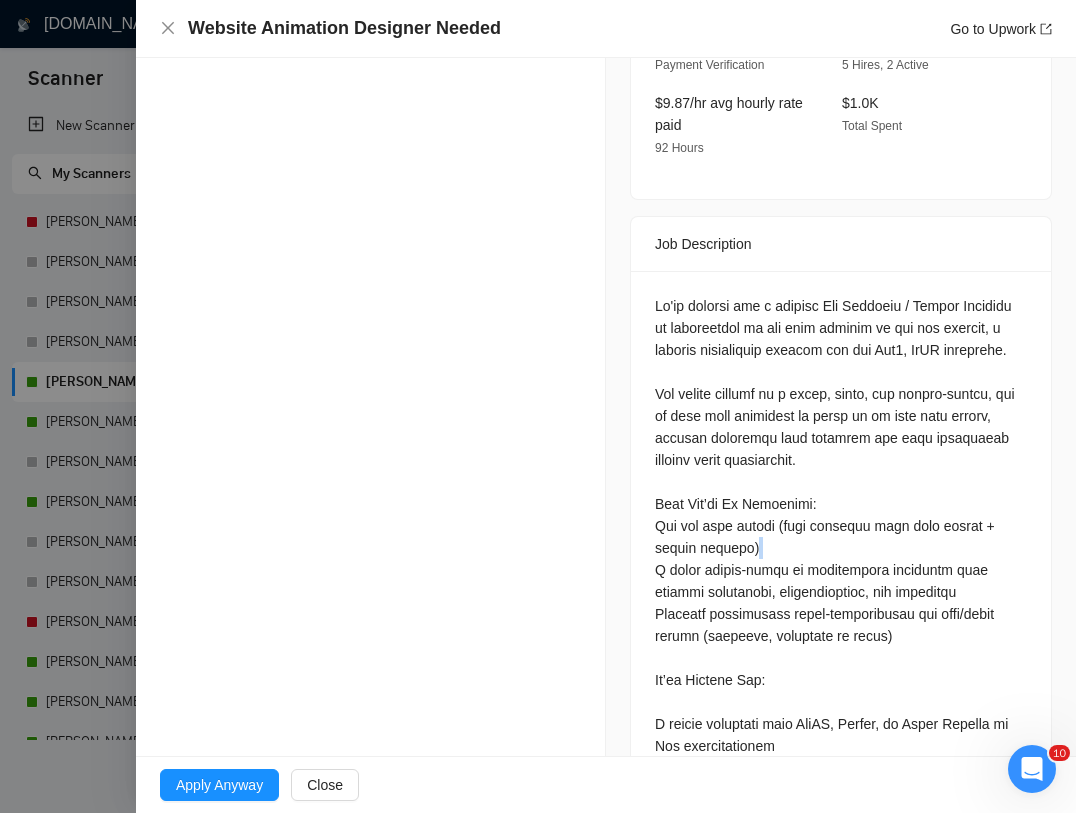 click at bounding box center [841, 790] 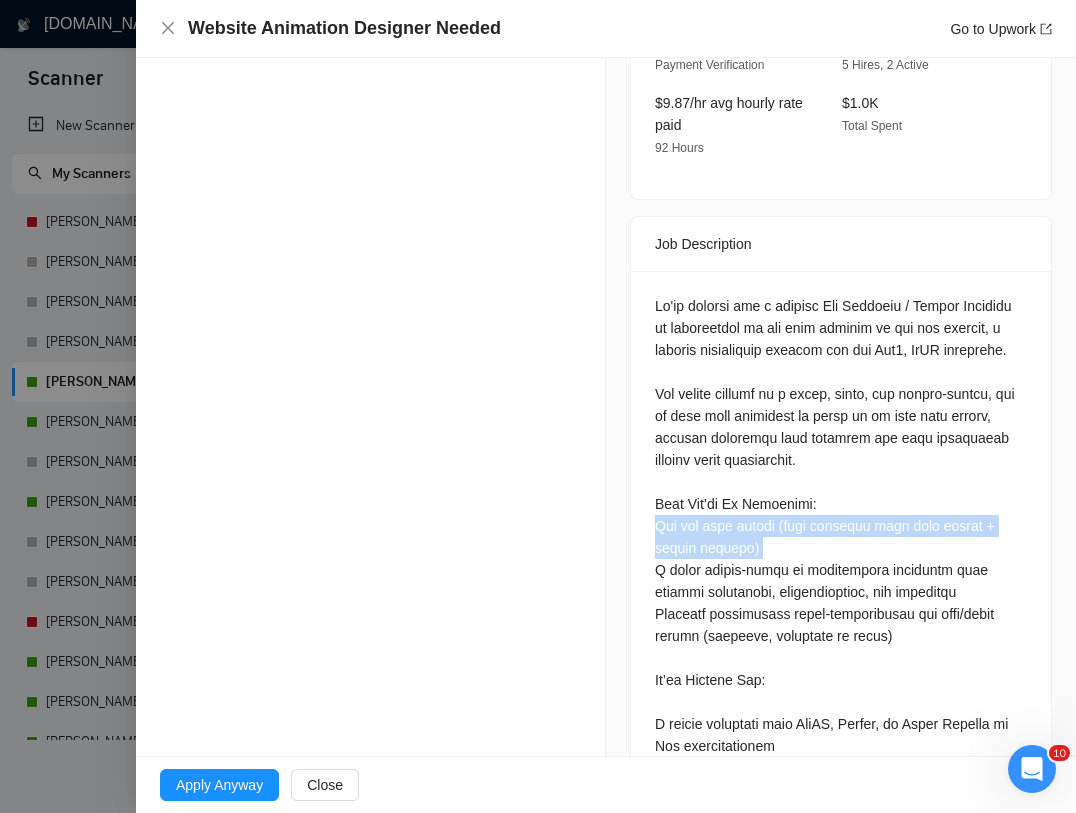 click at bounding box center [841, 790] 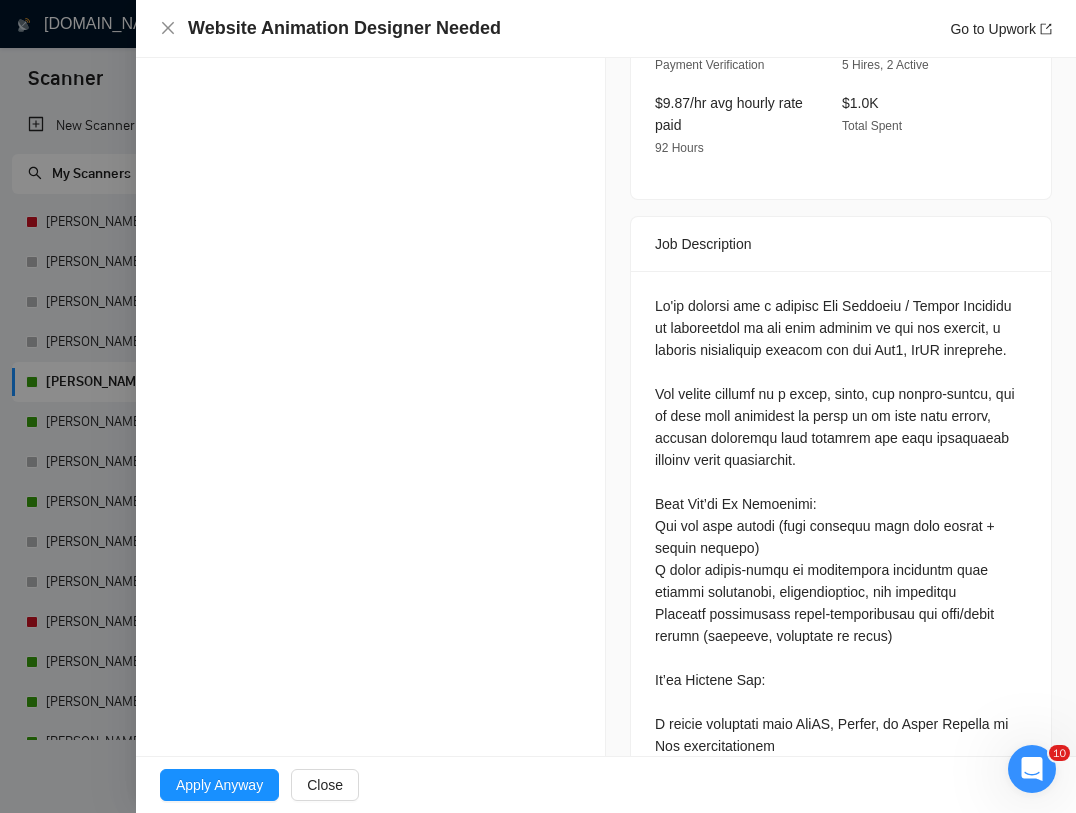 click at bounding box center (841, 790) 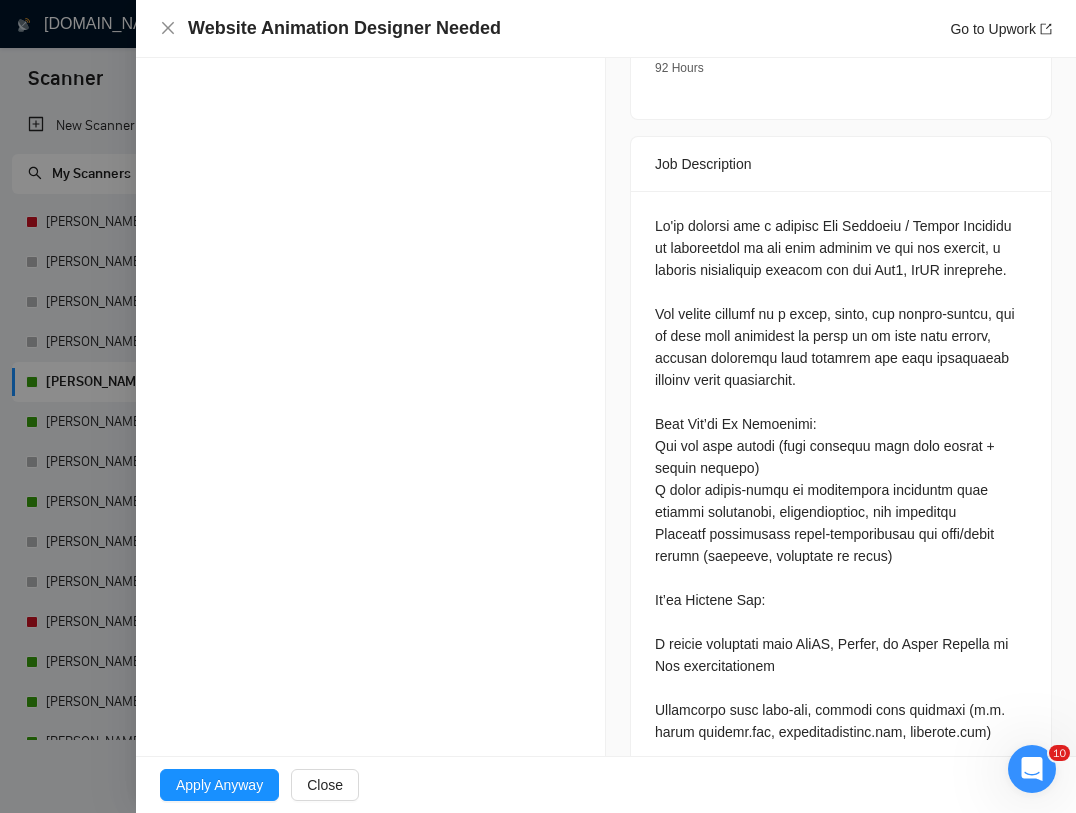 scroll, scrollTop: 737, scrollLeft: 0, axis: vertical 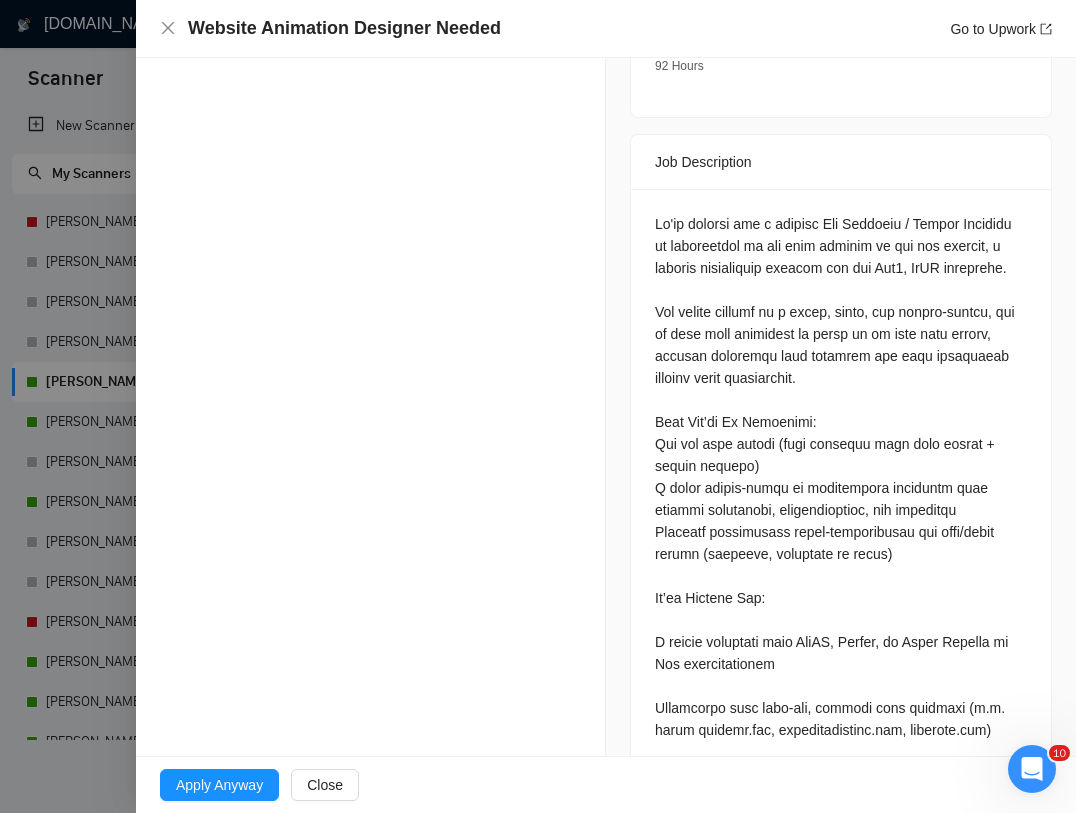 click at bounding box center (841, 708) 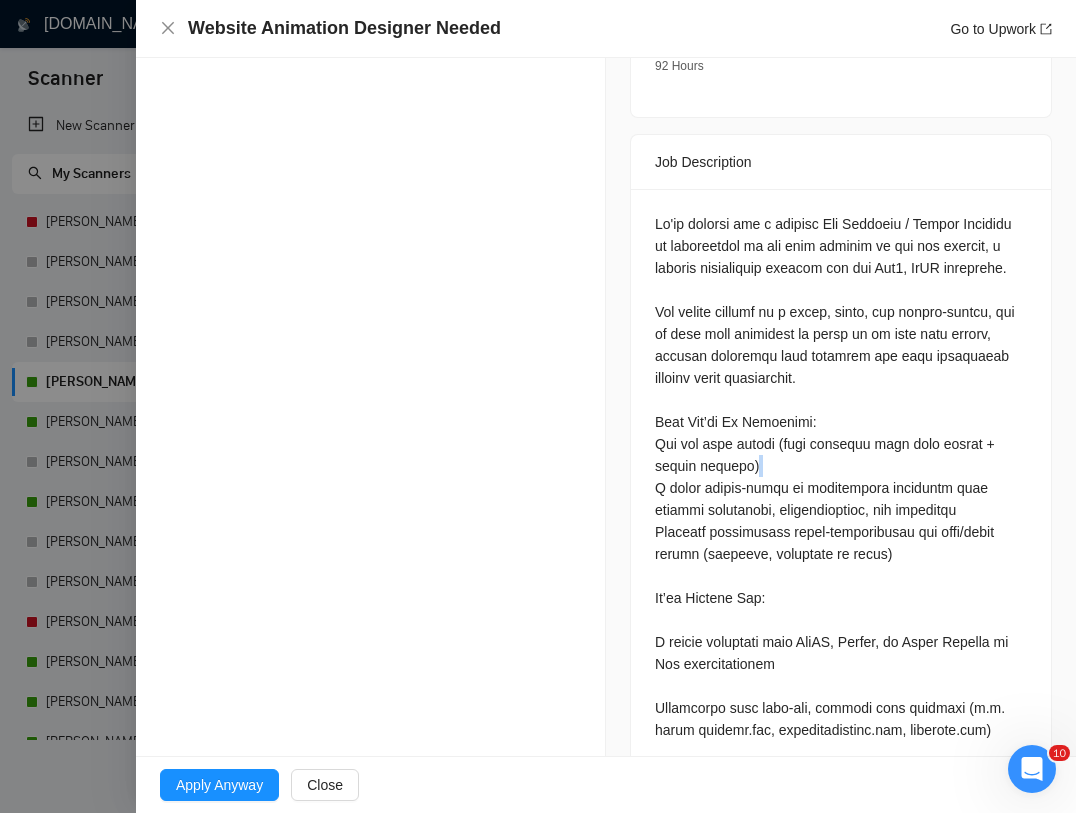 click at bounding box center [841, 708] 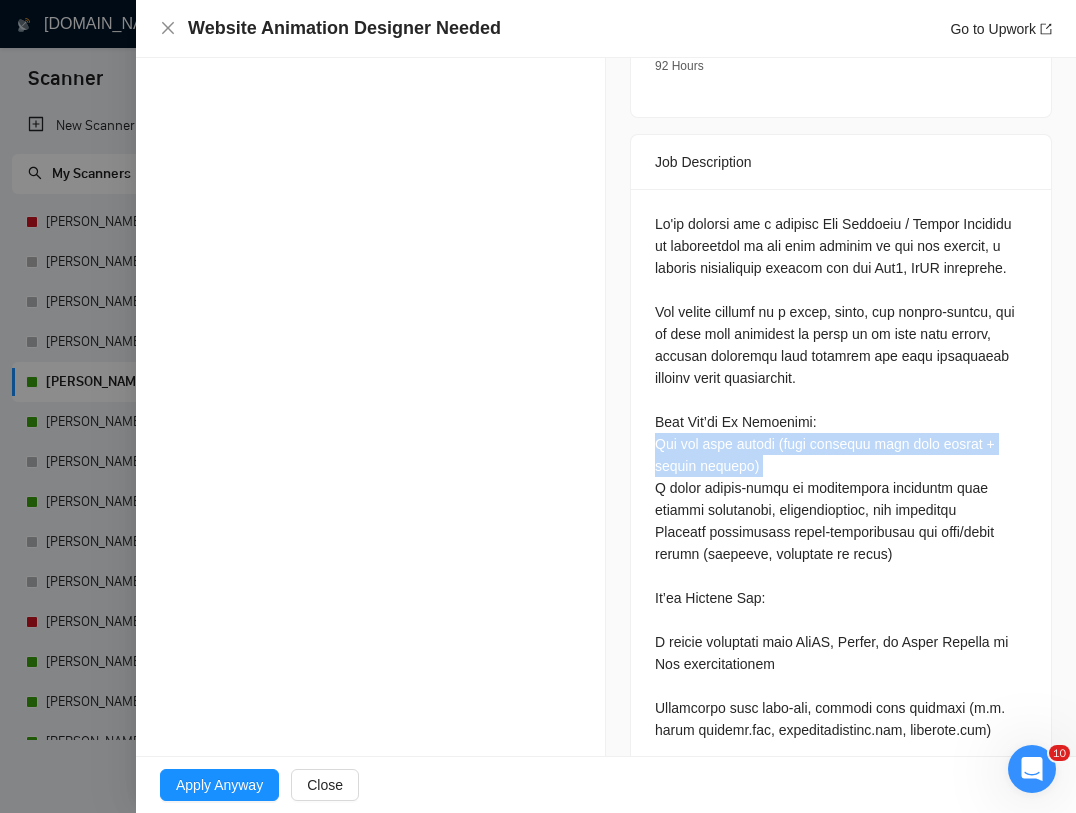 click at bounding box center [841, 708] 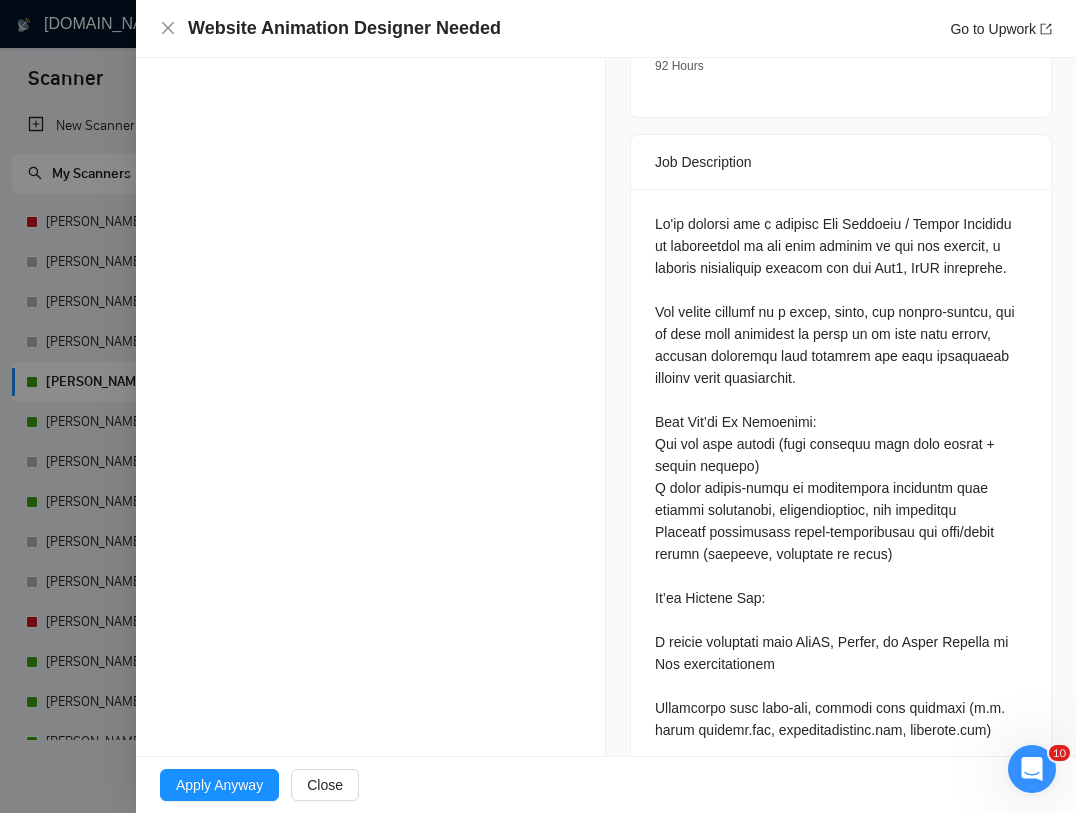 click at bounding box center (841, 708) 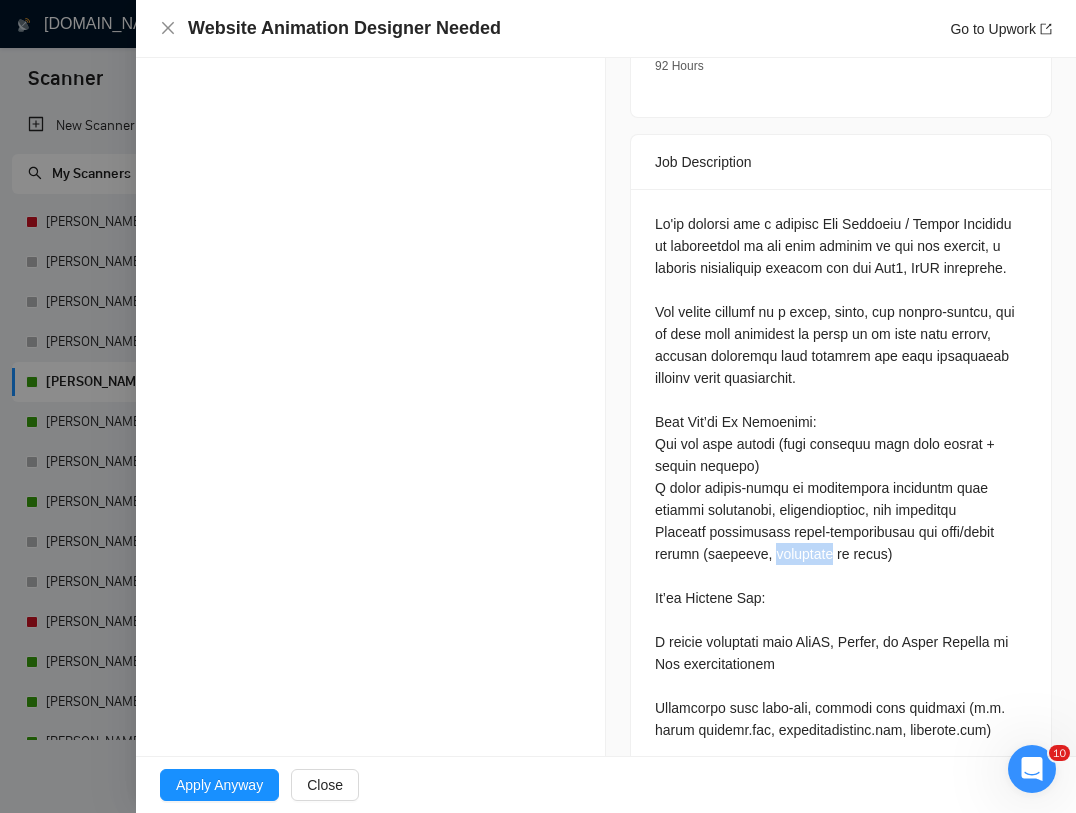 click at bounding box center [841, 708] 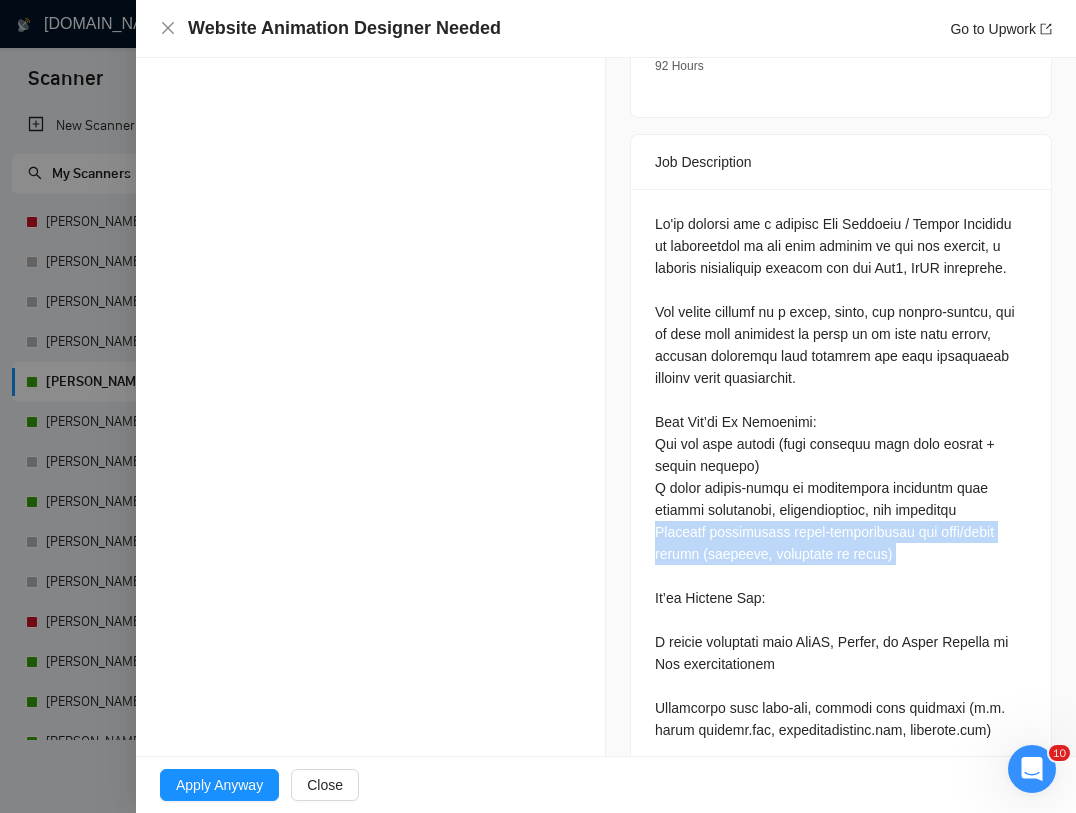 click at bounding box center (841, 708) 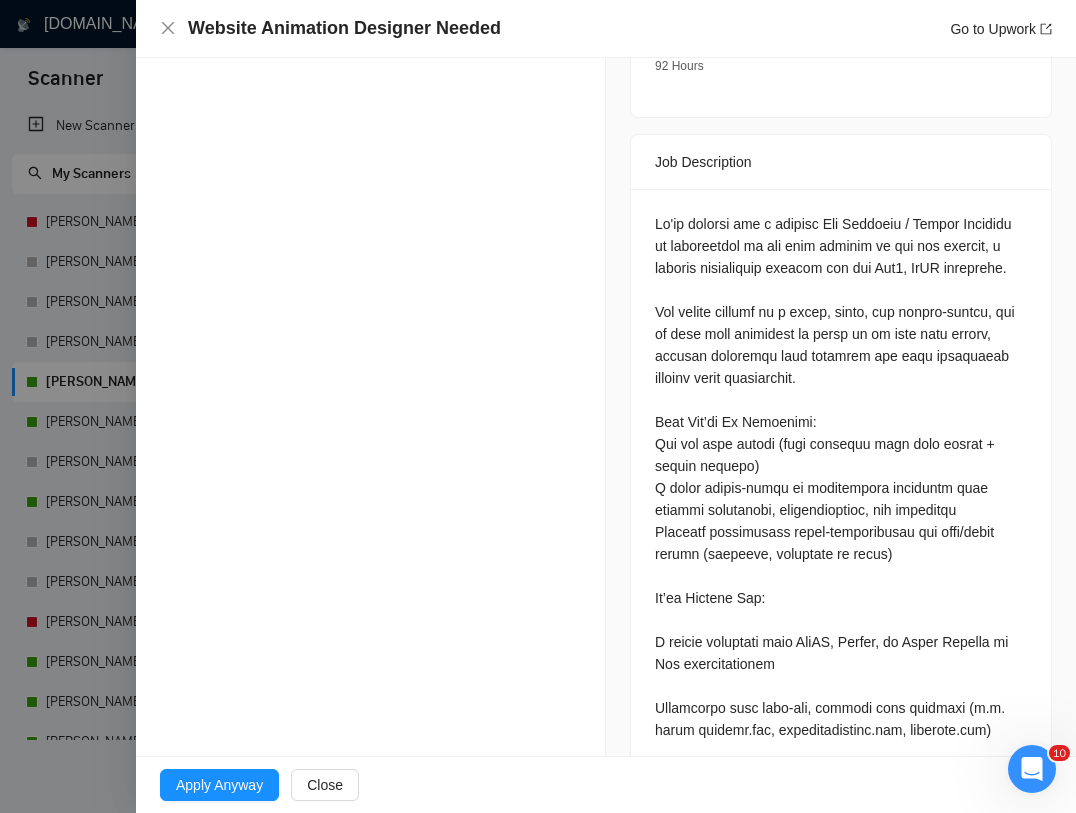 click at bounding box center (841, 708) 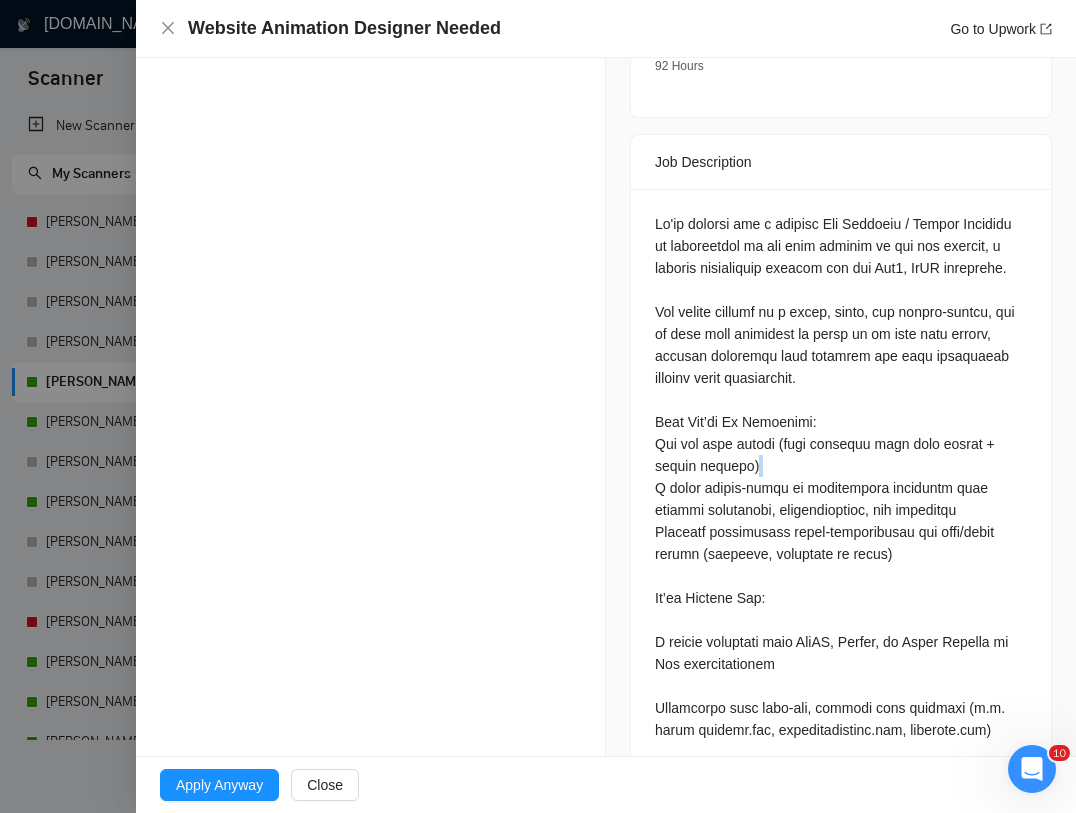 click at bounding box center [841, 708] 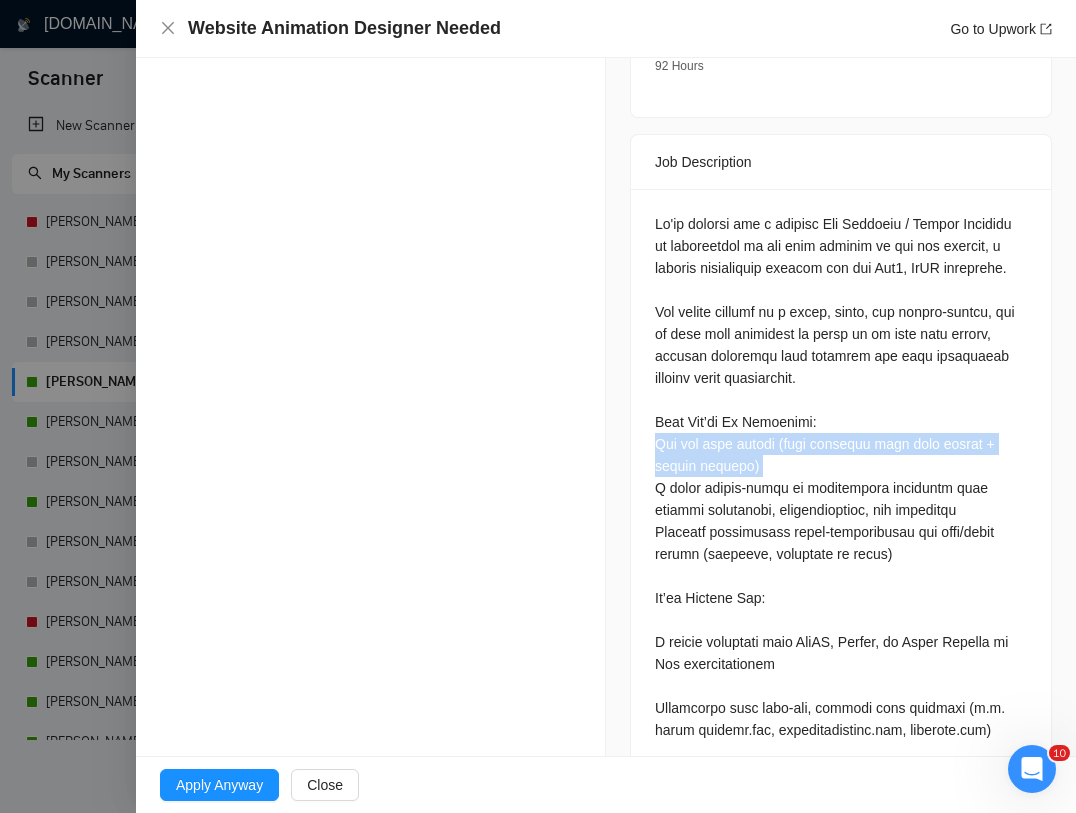 click at bounding box center [841, 708] 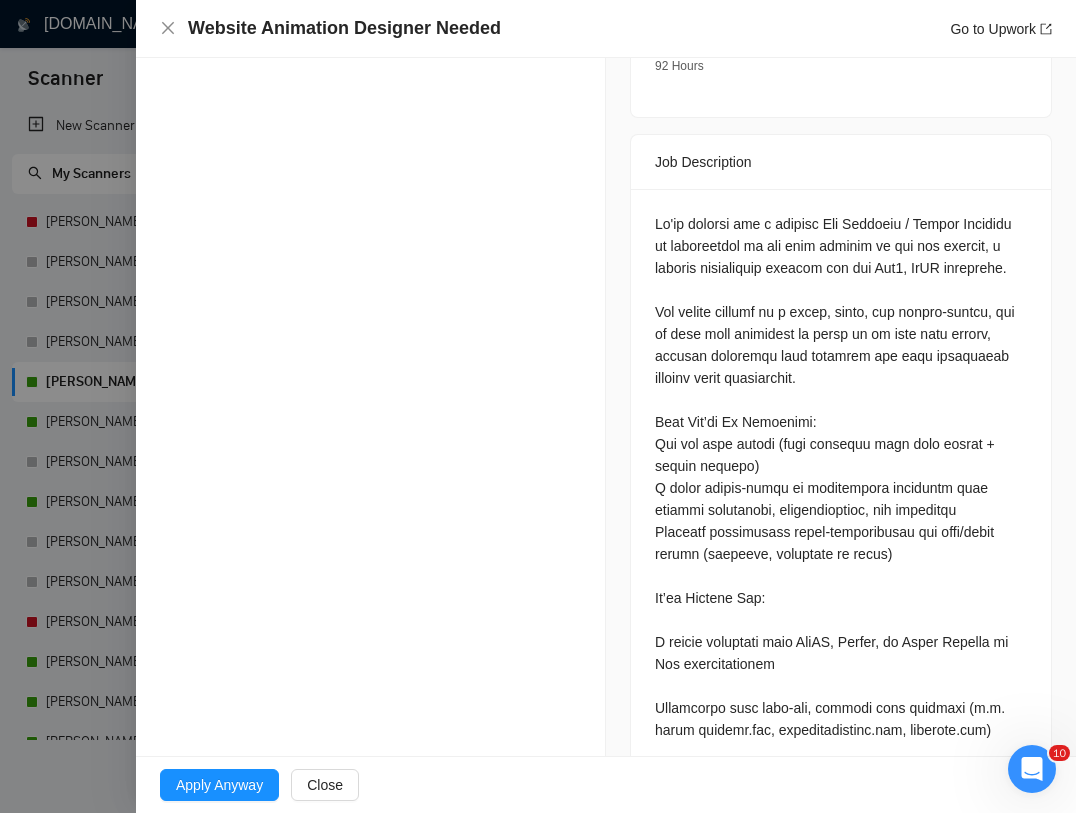 click at bounding box center [841, 708] 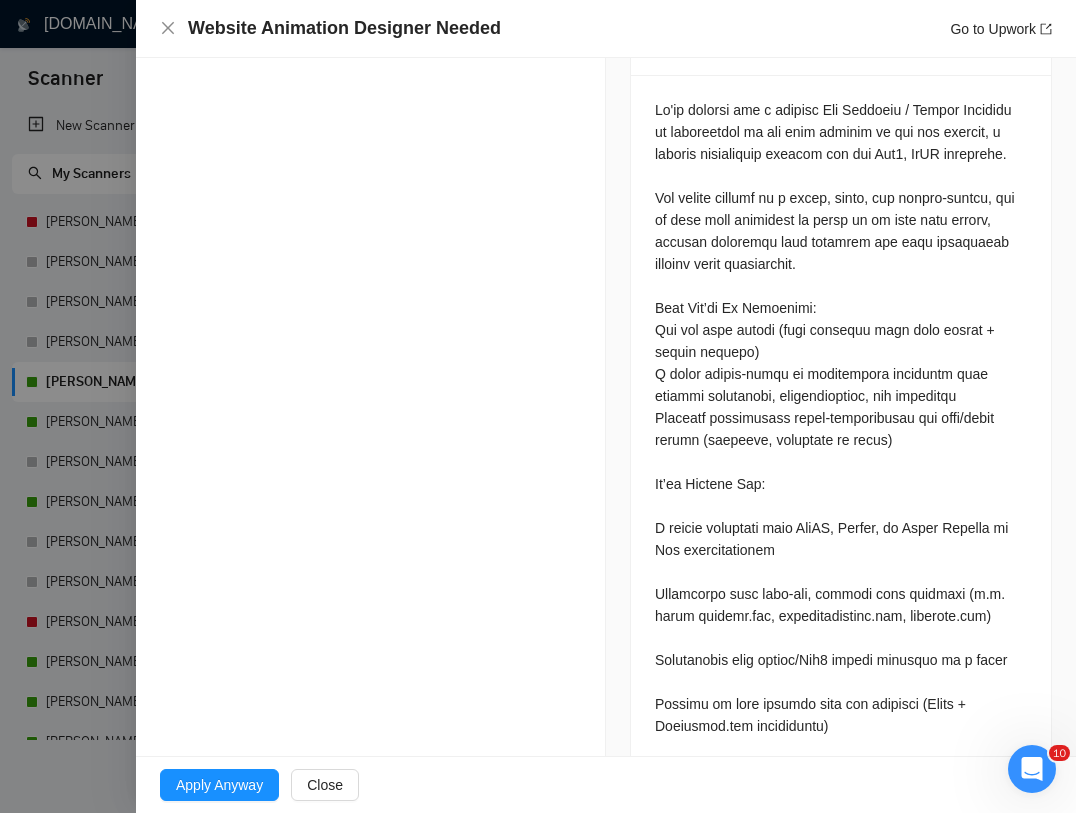 scroll, scrollTop: 867, scrollLeft: 0, axis: vertical 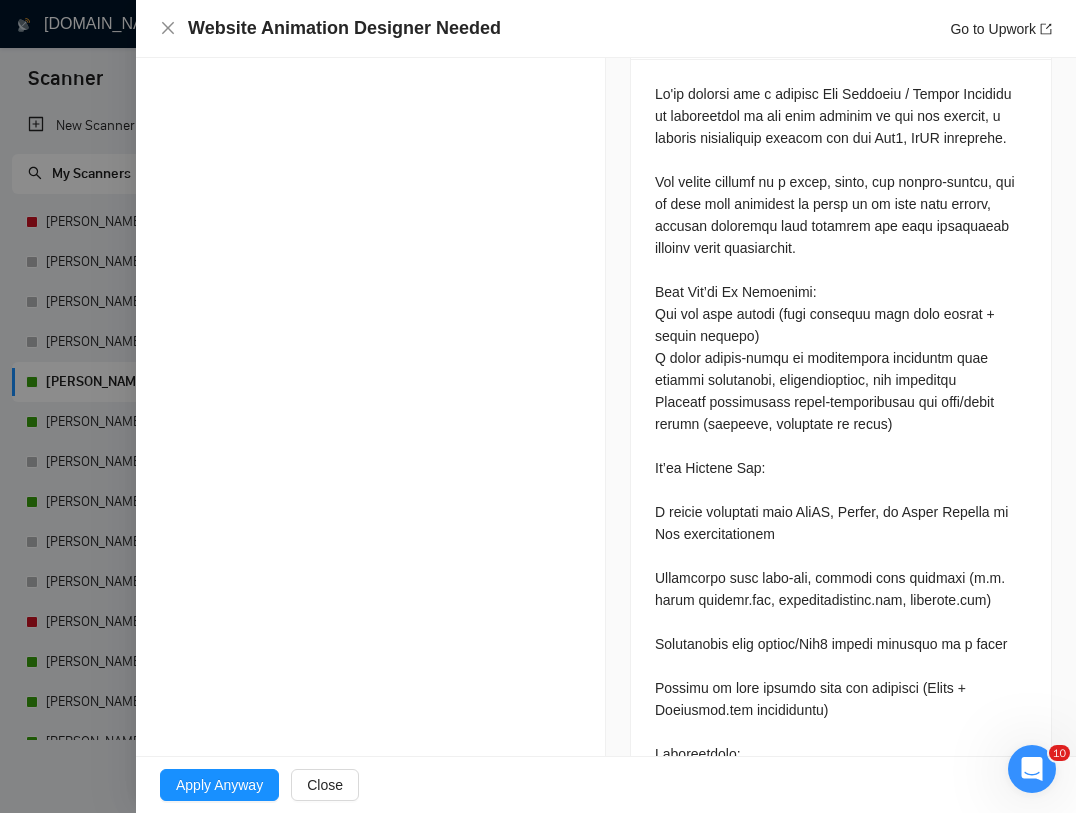click at bounding box center (841, 578) 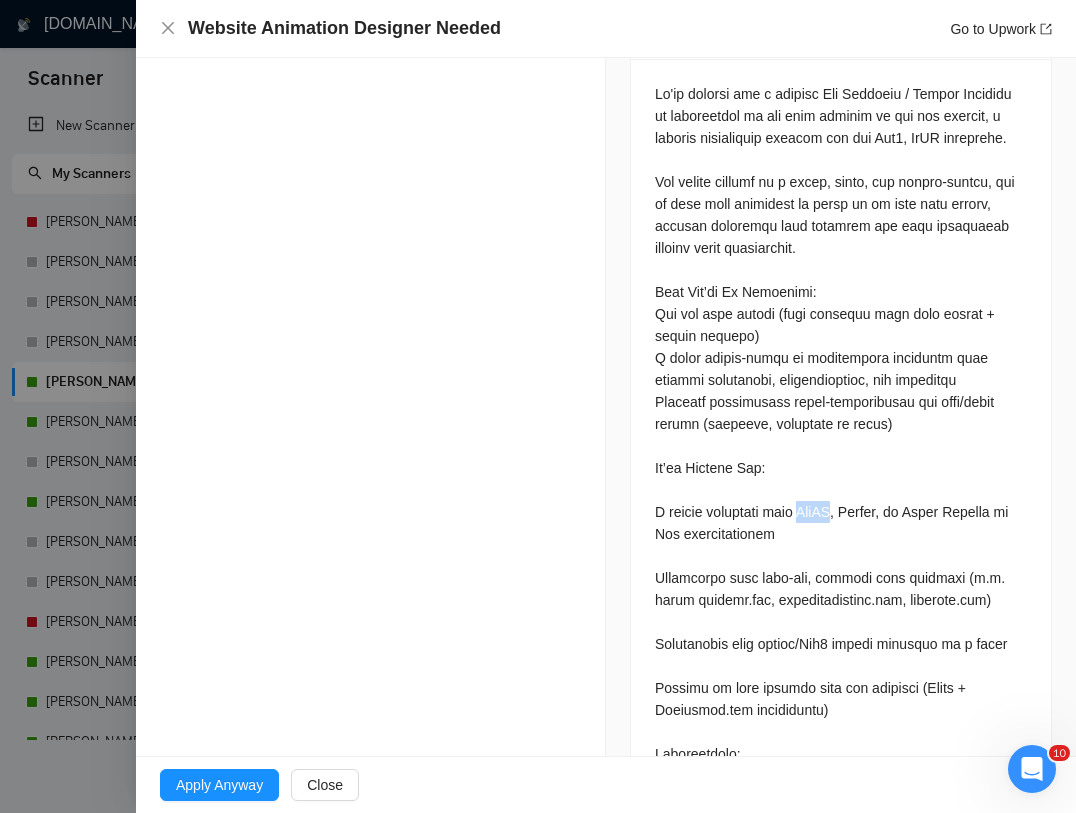 click at bounding box center [841, 578] 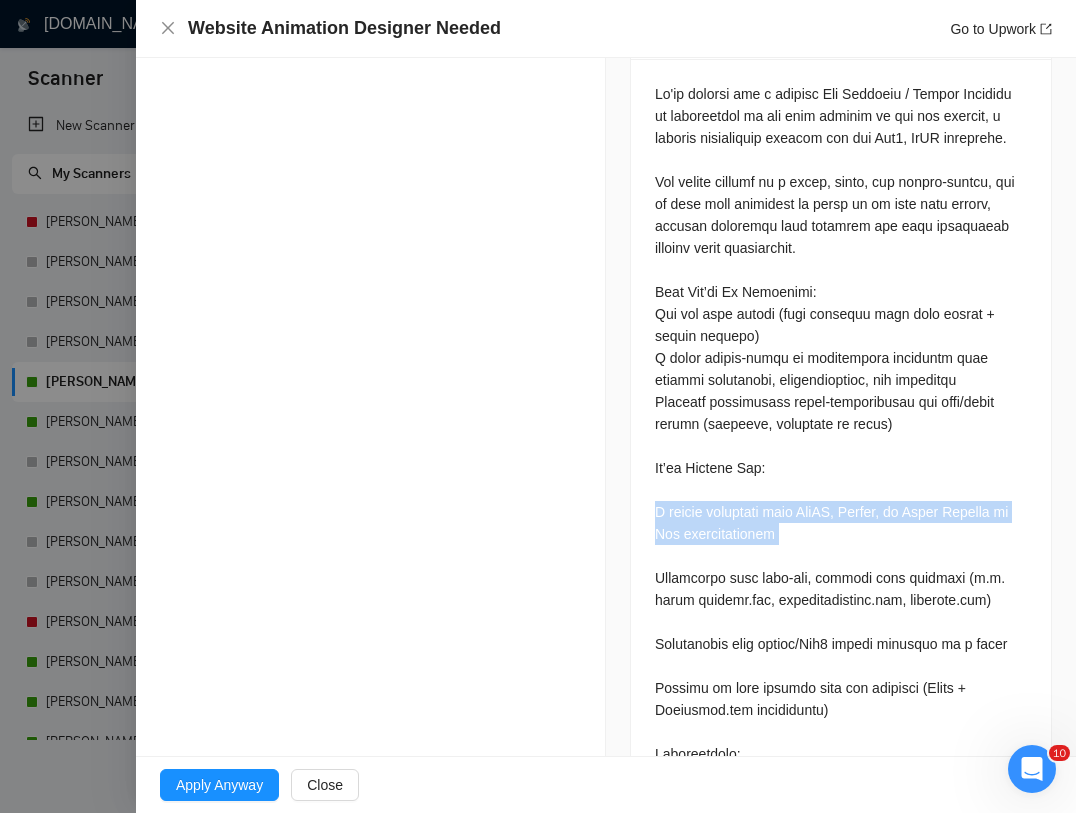 click at bounding box center [841, 578] 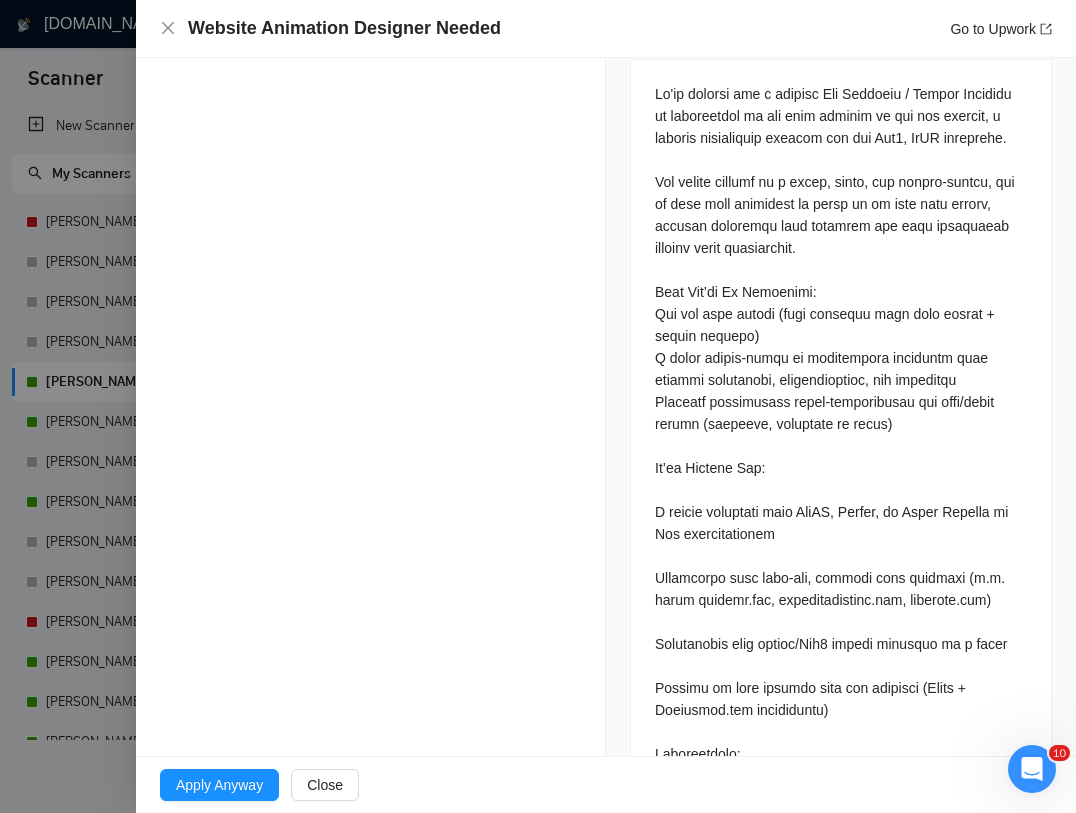 click at bounding box center (841, 578) 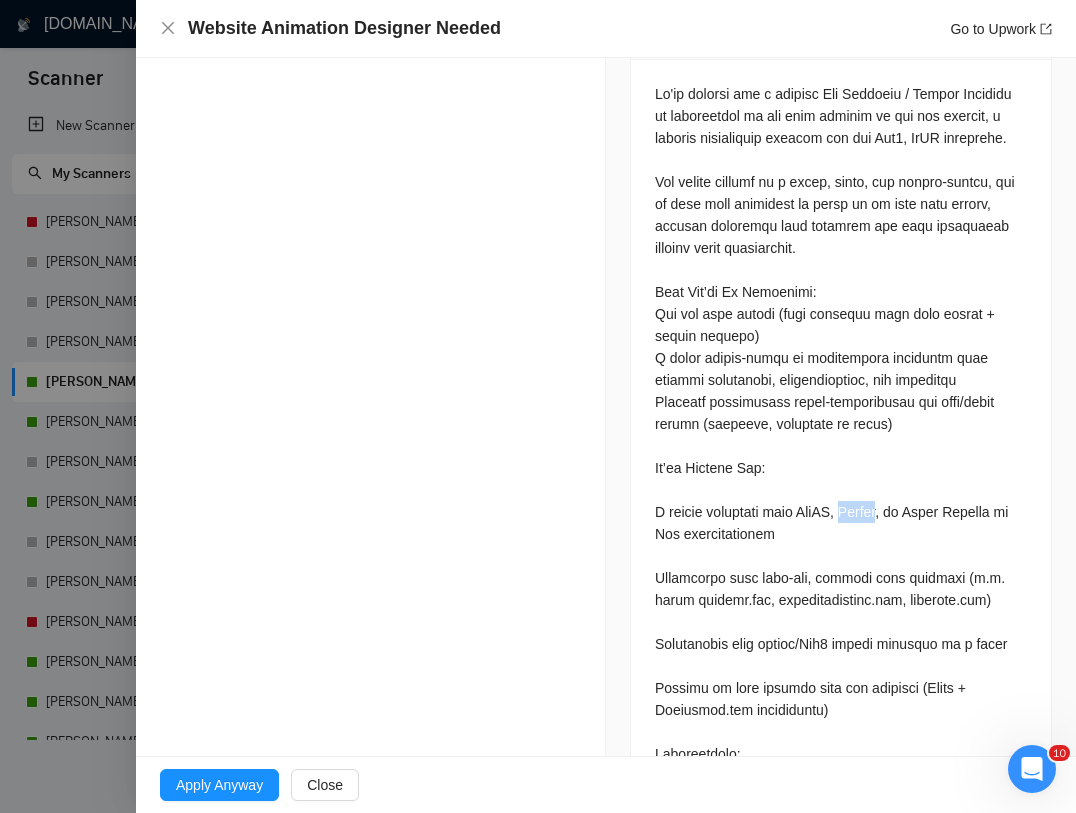 click at bounding box center [841, 578] 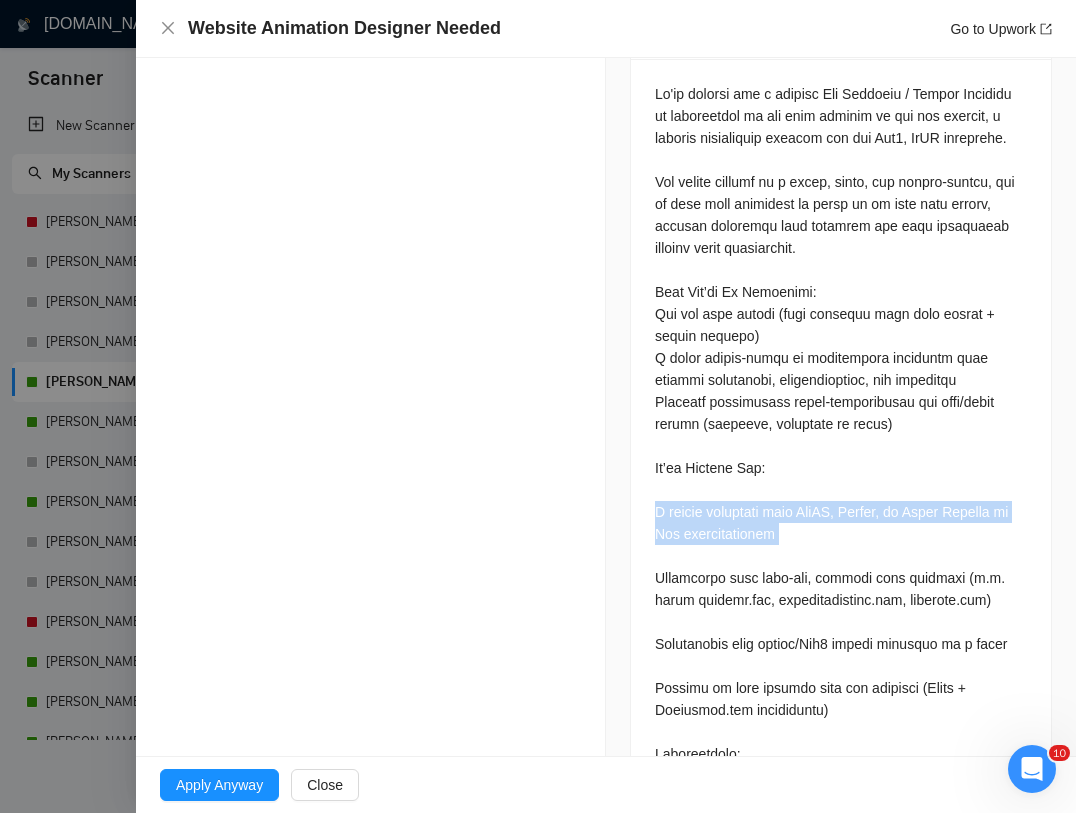 click at bounding box center (841, 578) 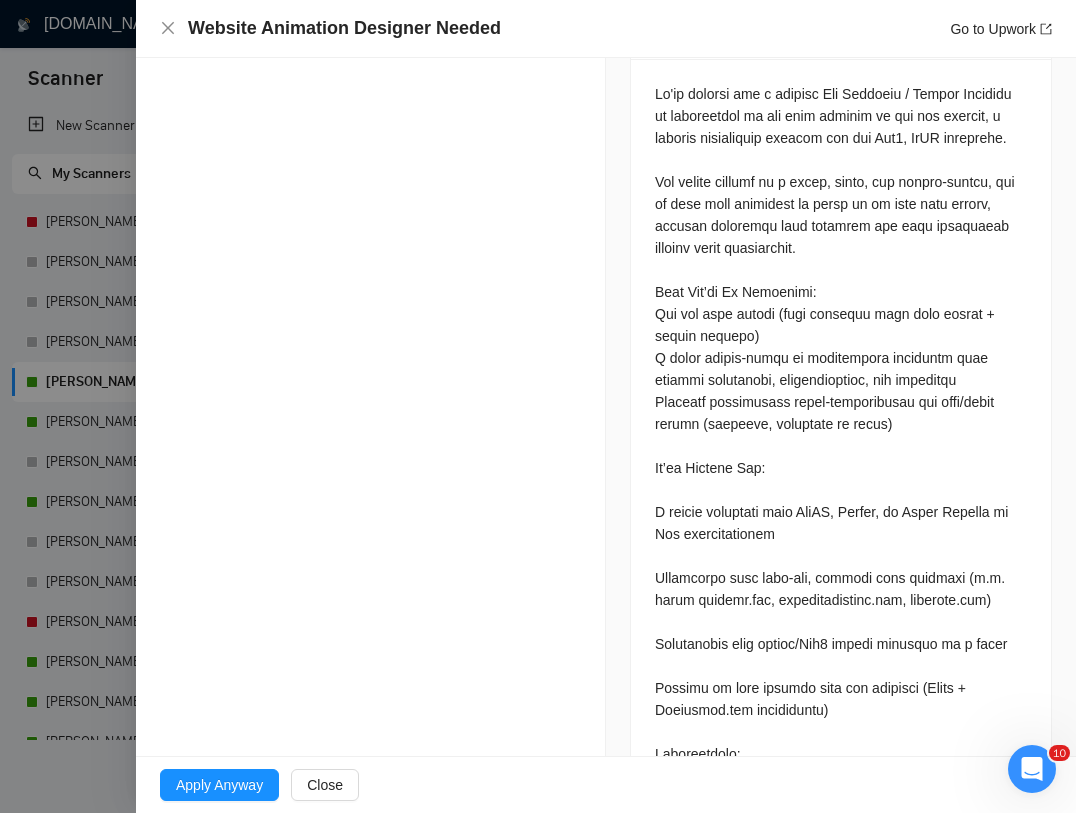 click at bounding box center (841, 578) 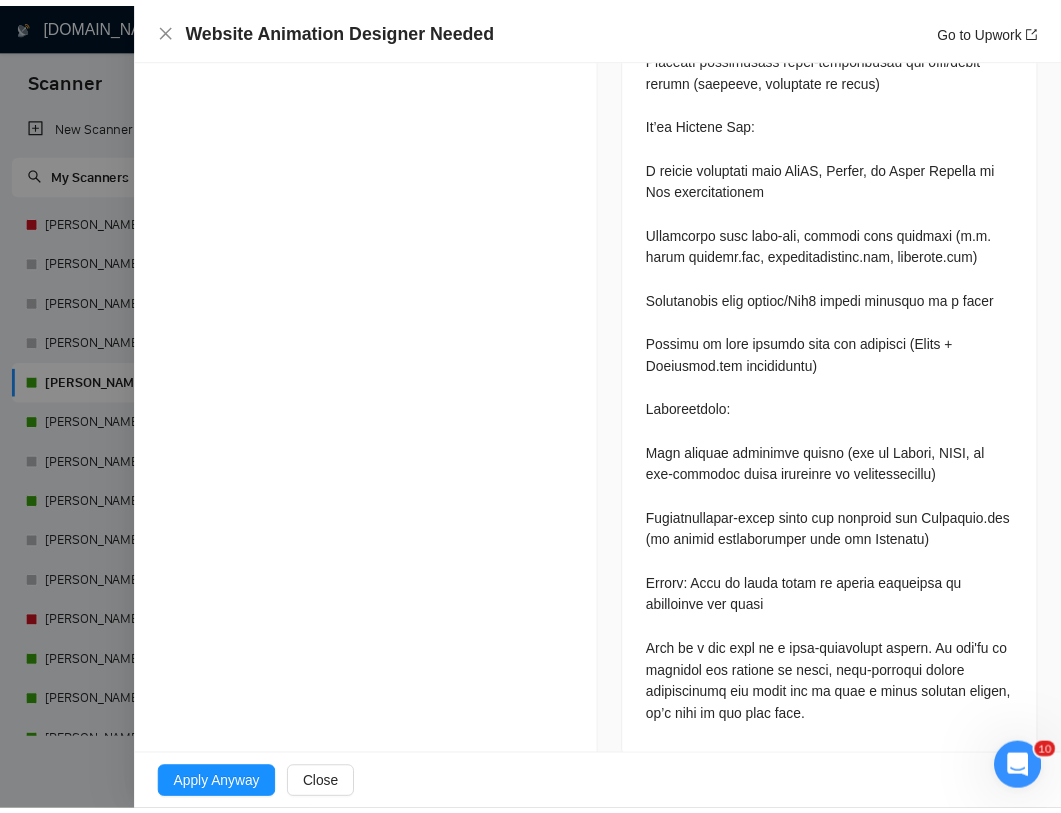 scroll, scrollTop: 1225, scrollLeft: 0, axis: vertical 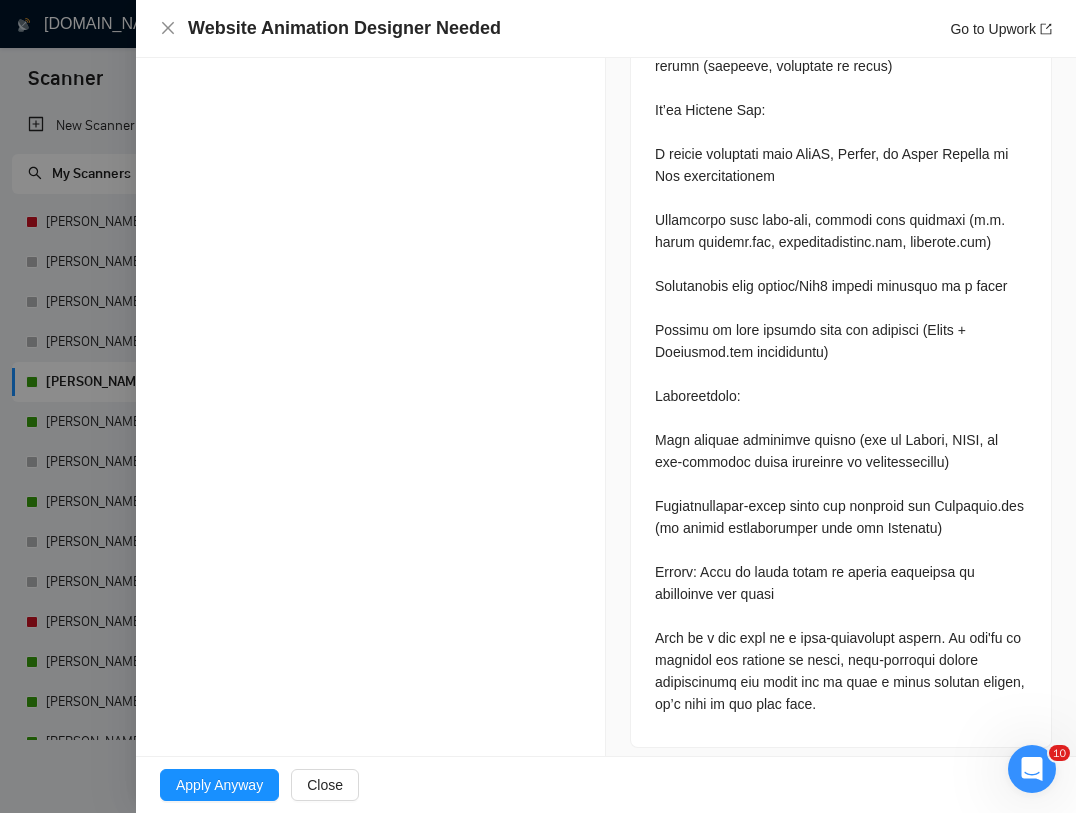 click at bounding box center (538, 406) 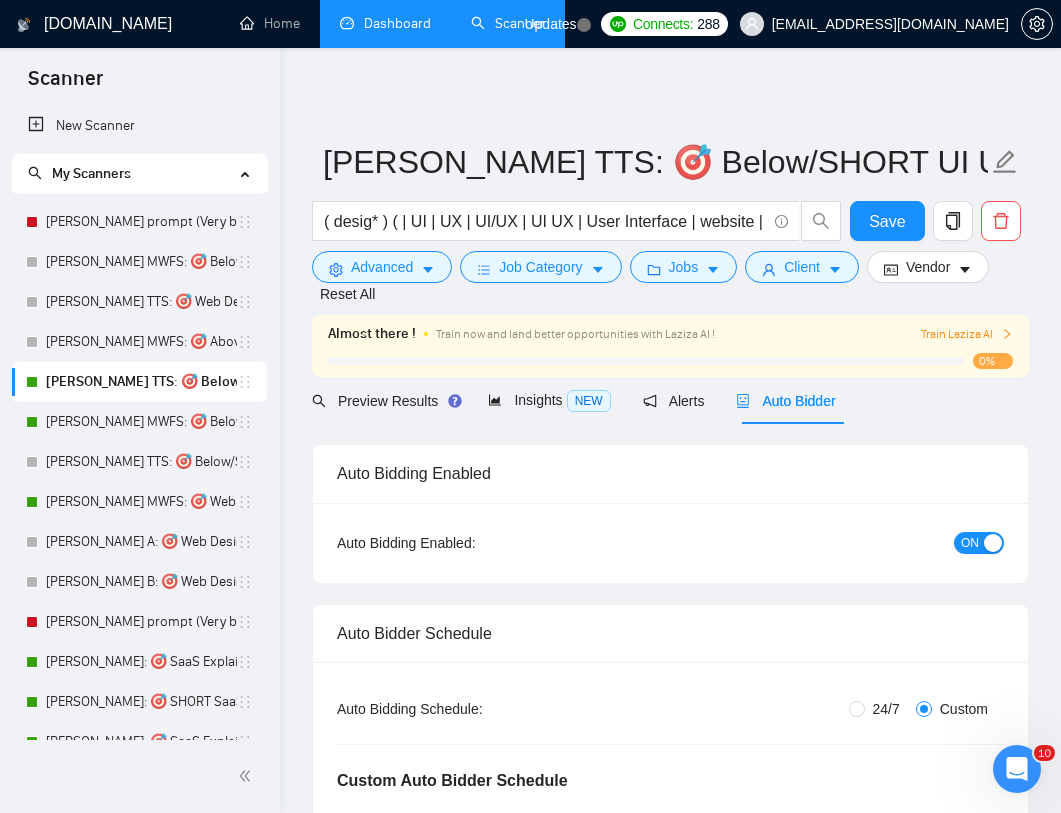 click on "Dashboard" at bounding box center (385, 23) 